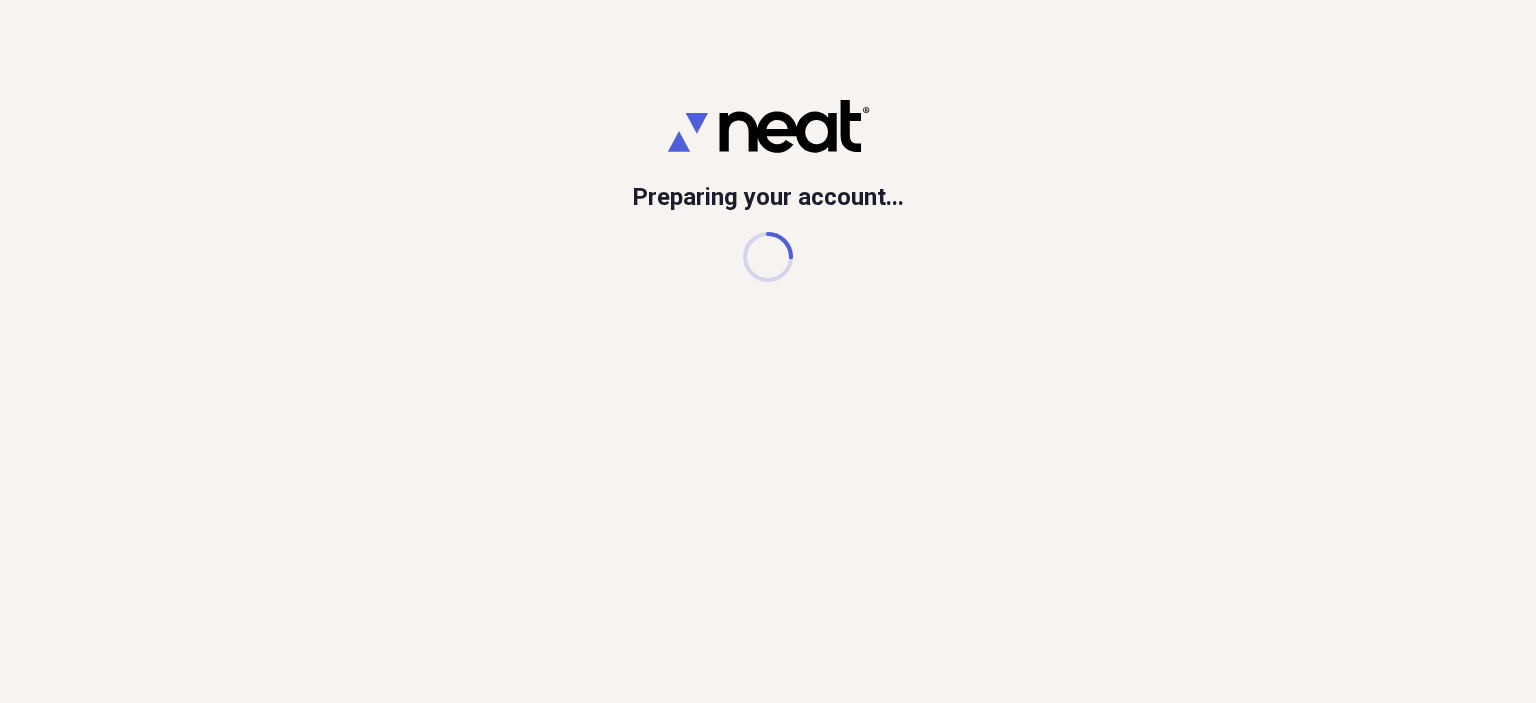 scroll, scrollTop: 0, scrollLeft: 0, axis: both 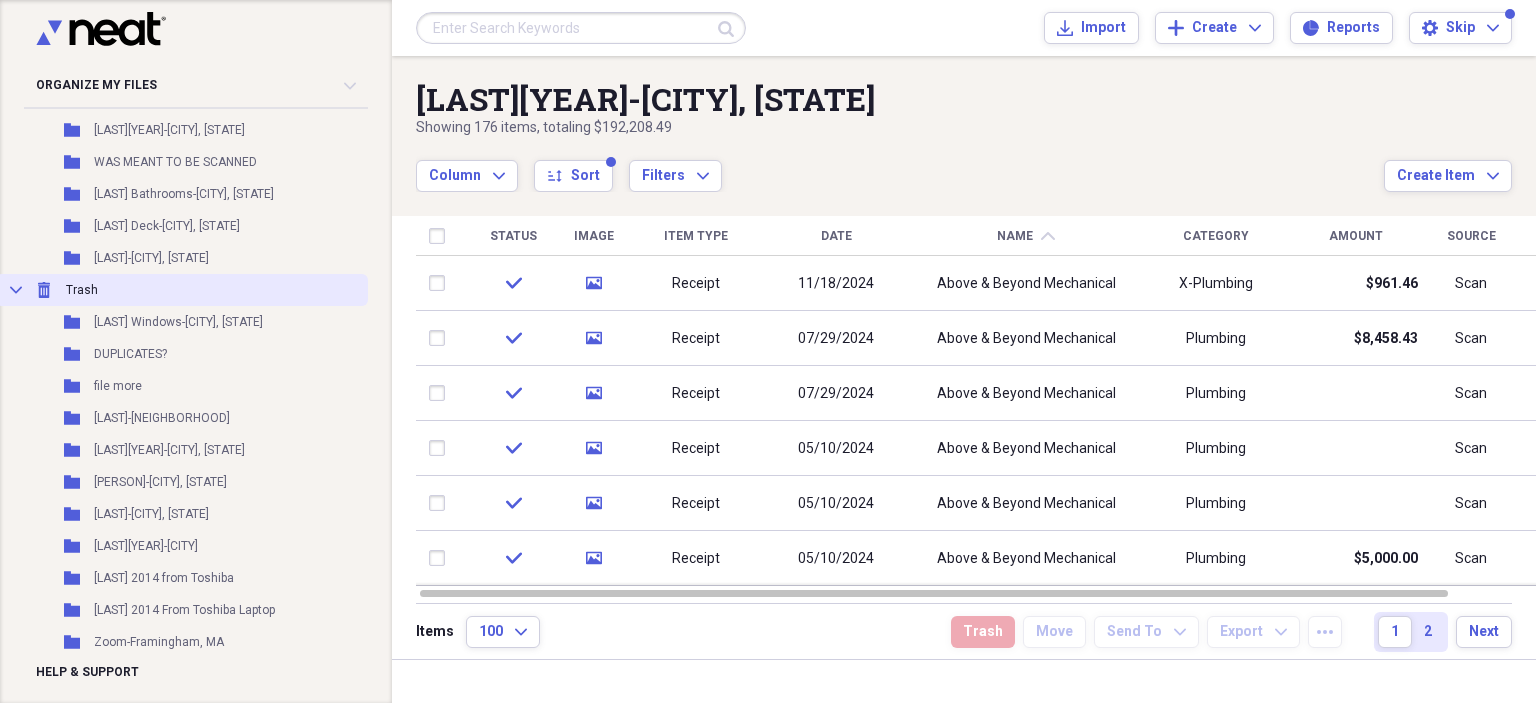 click on "Collapse" 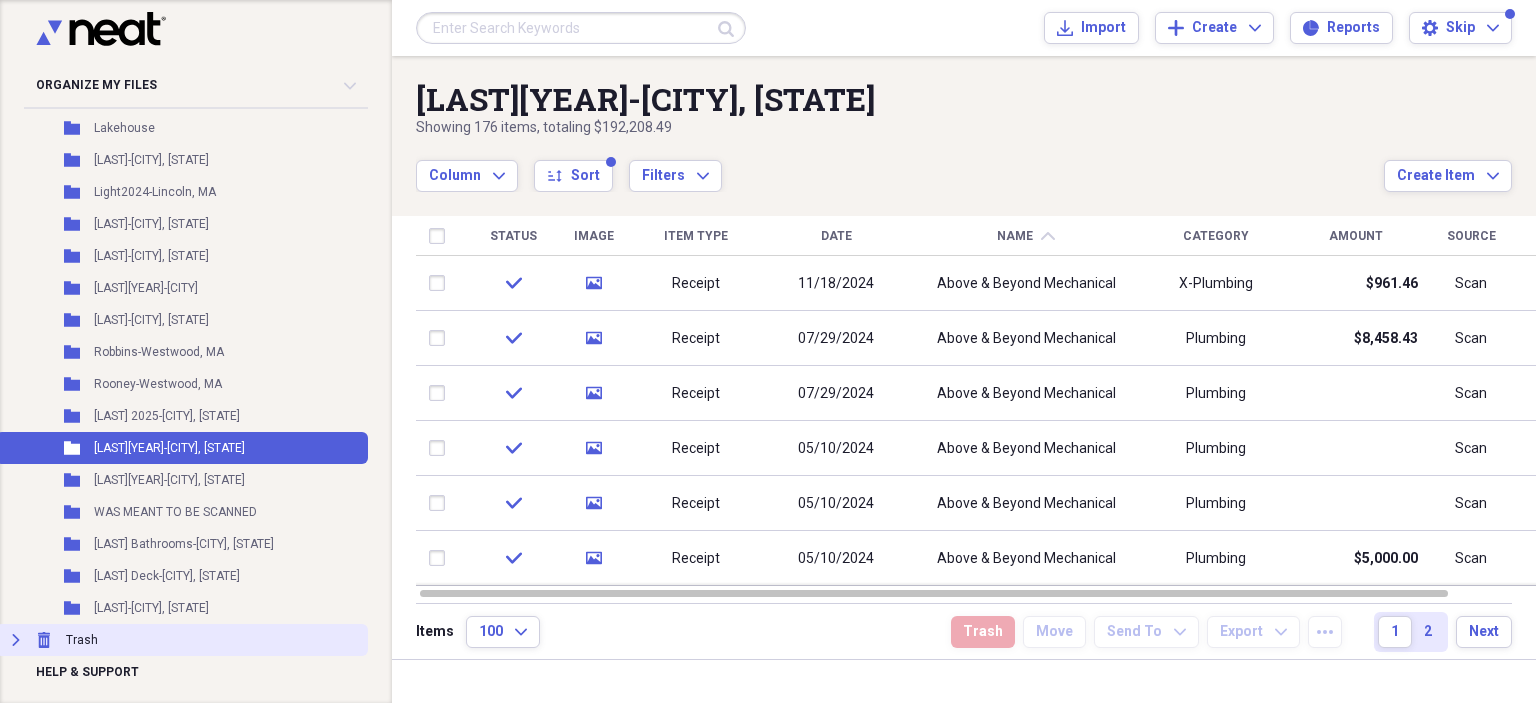 scroll, scrollTop: 803, scrollLeft: 0, axis: vertical 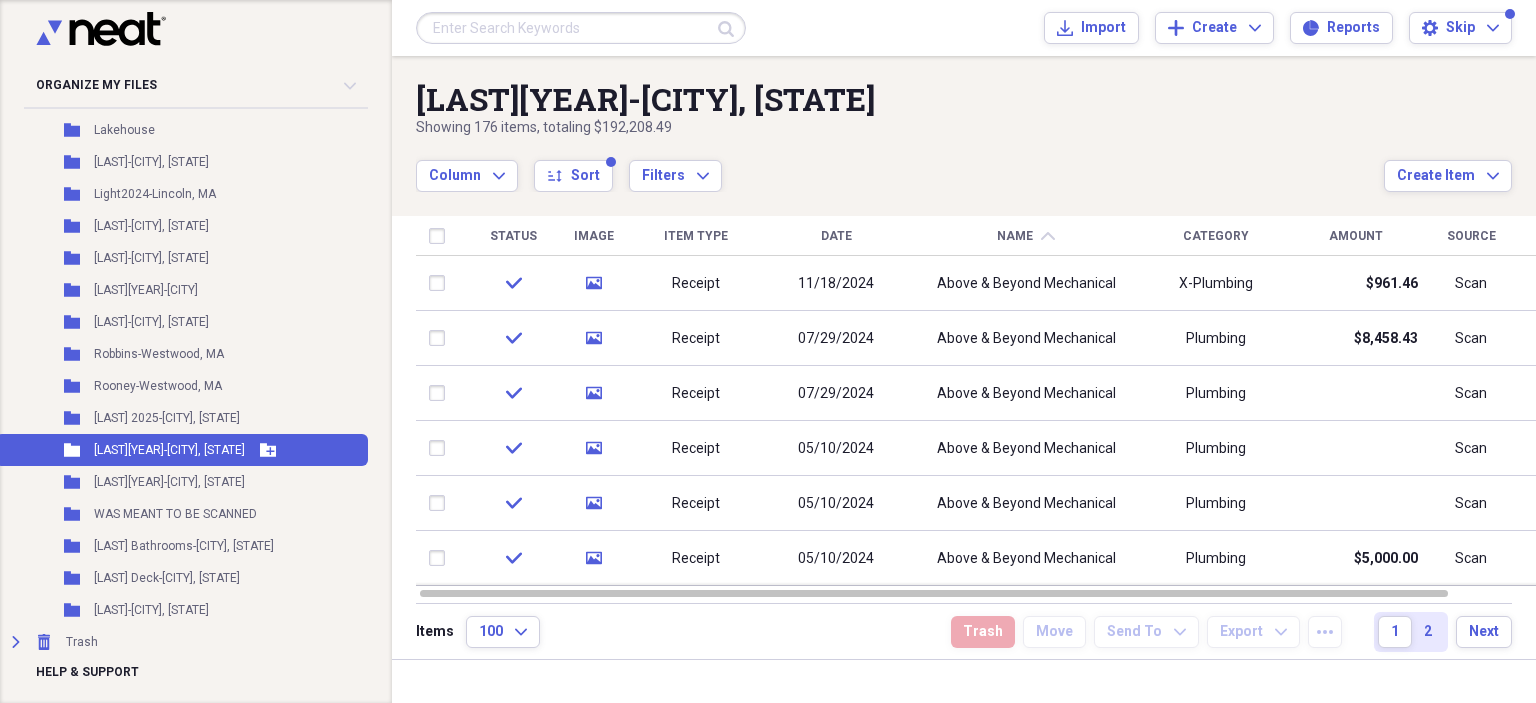 click on "[LAST][YEAR]-[CITY], [STATE]" at bounding box center (169, 450) 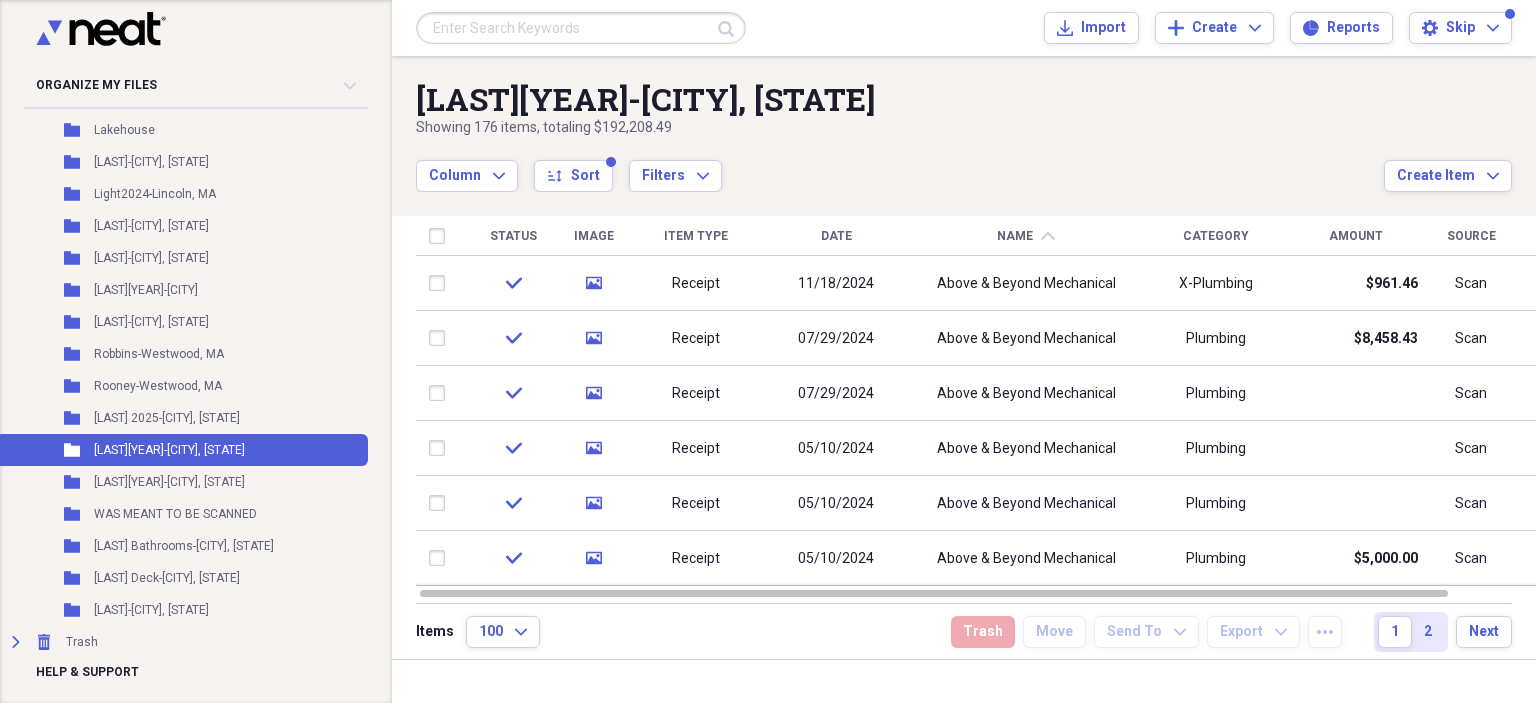 click on "Date" at bounding box center [836, 236] 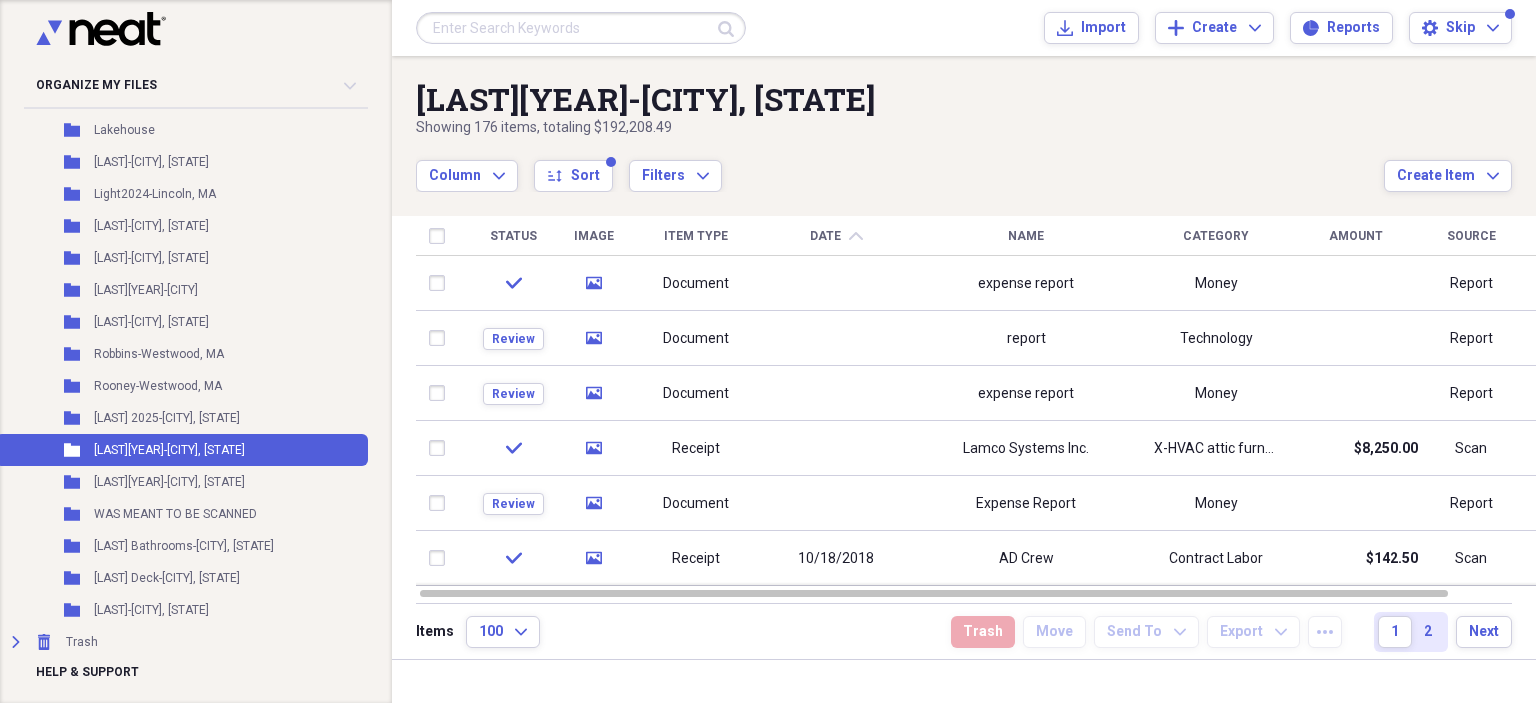 click on "Date chevron-up" at bounding box center (836, 236) 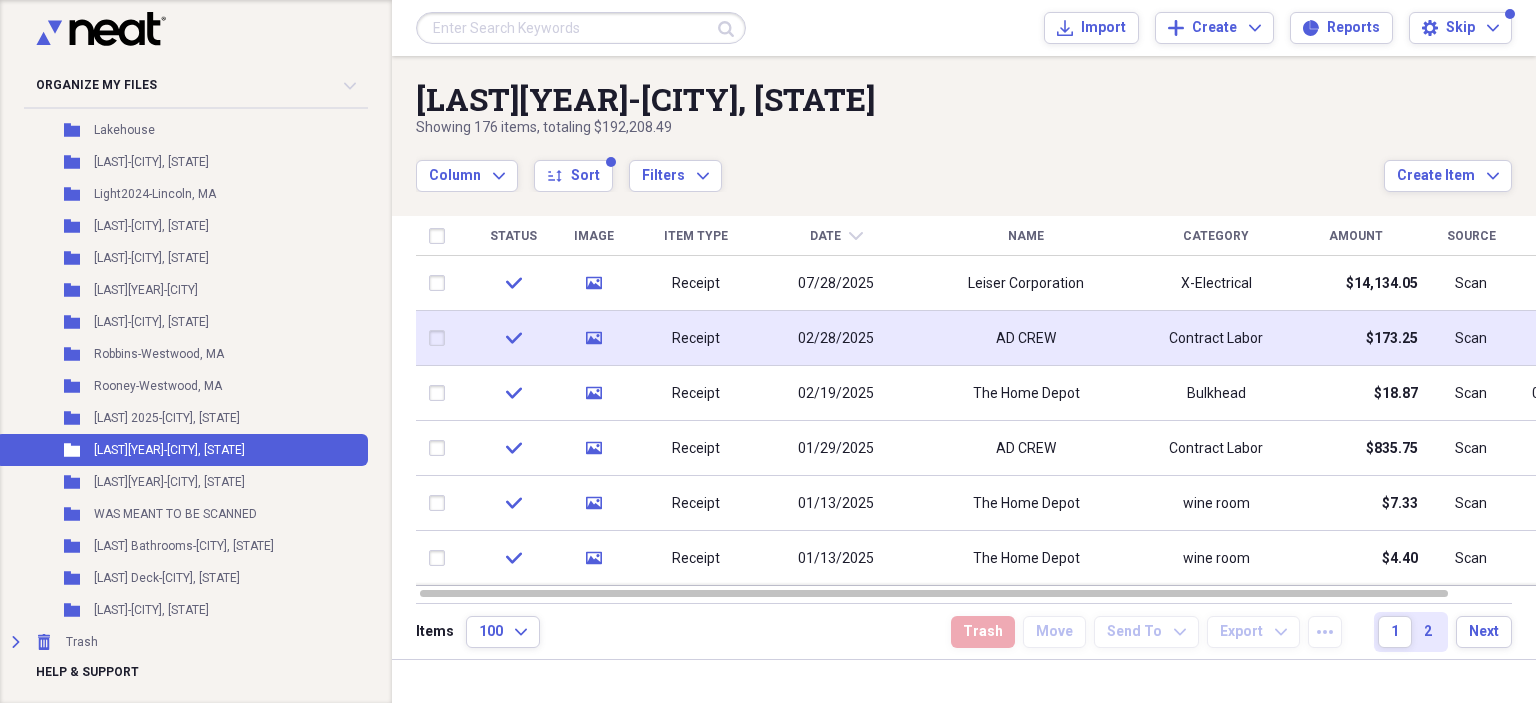 click on "02/28/2025" at bounding box center (836, 338) 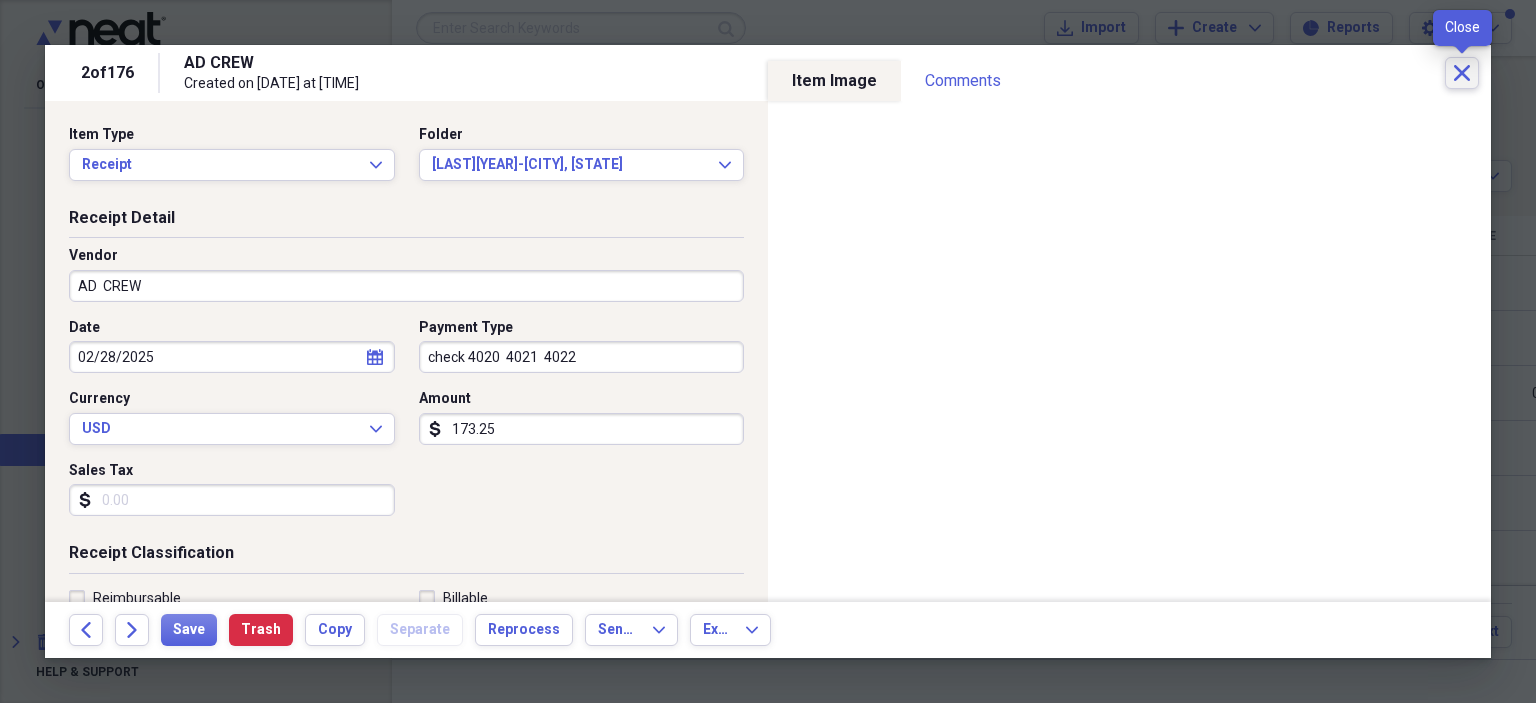 click on "Close" at bounding box center (1462, 73) 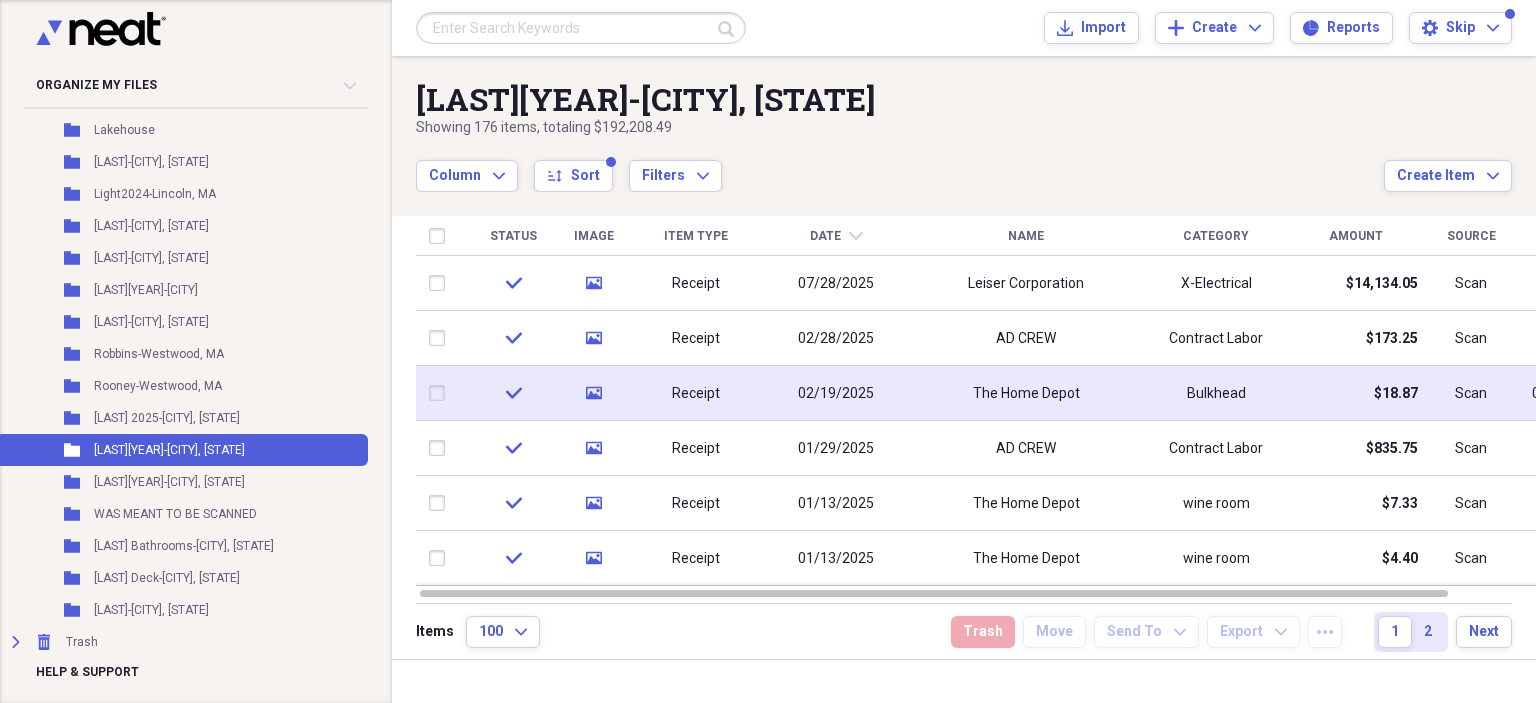 click on "02/19/2025" at bounding box center [836, 393] 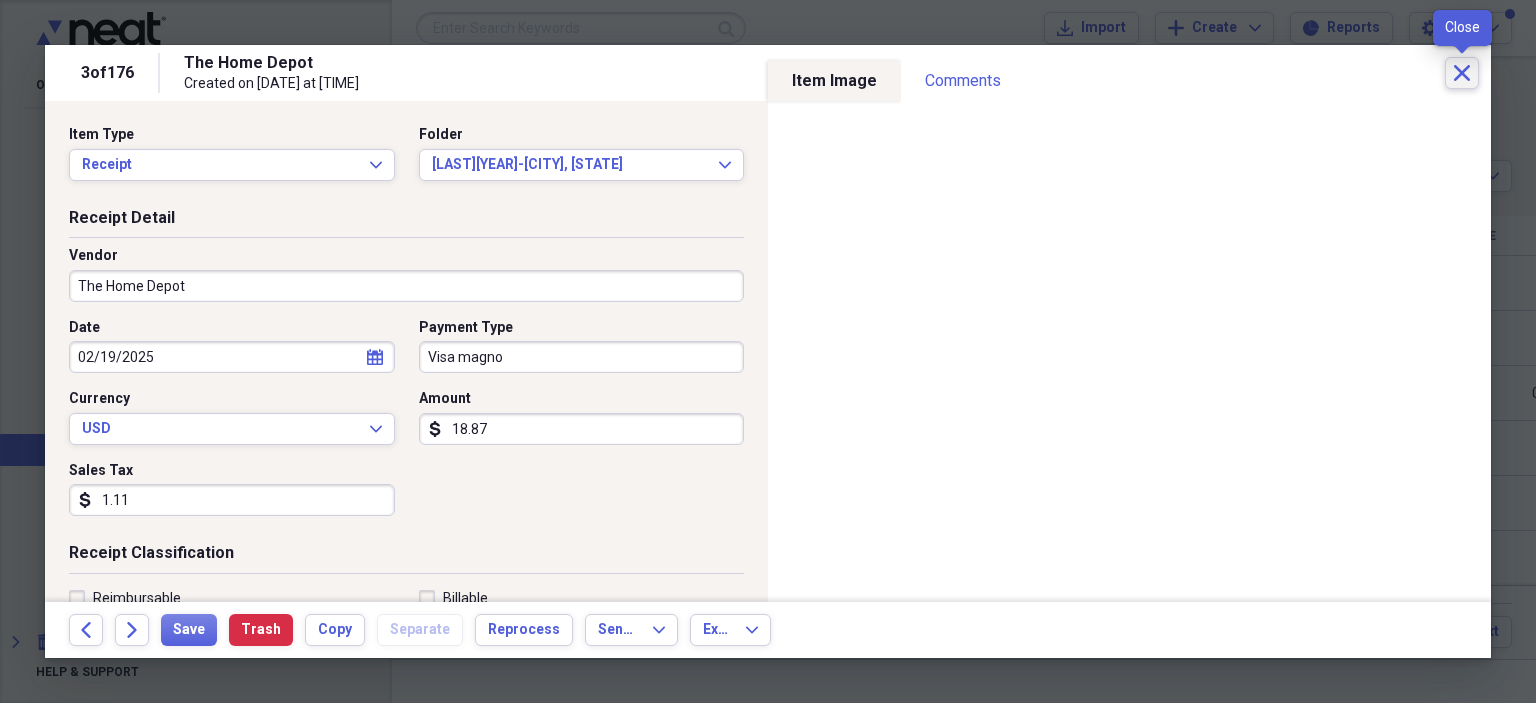 click 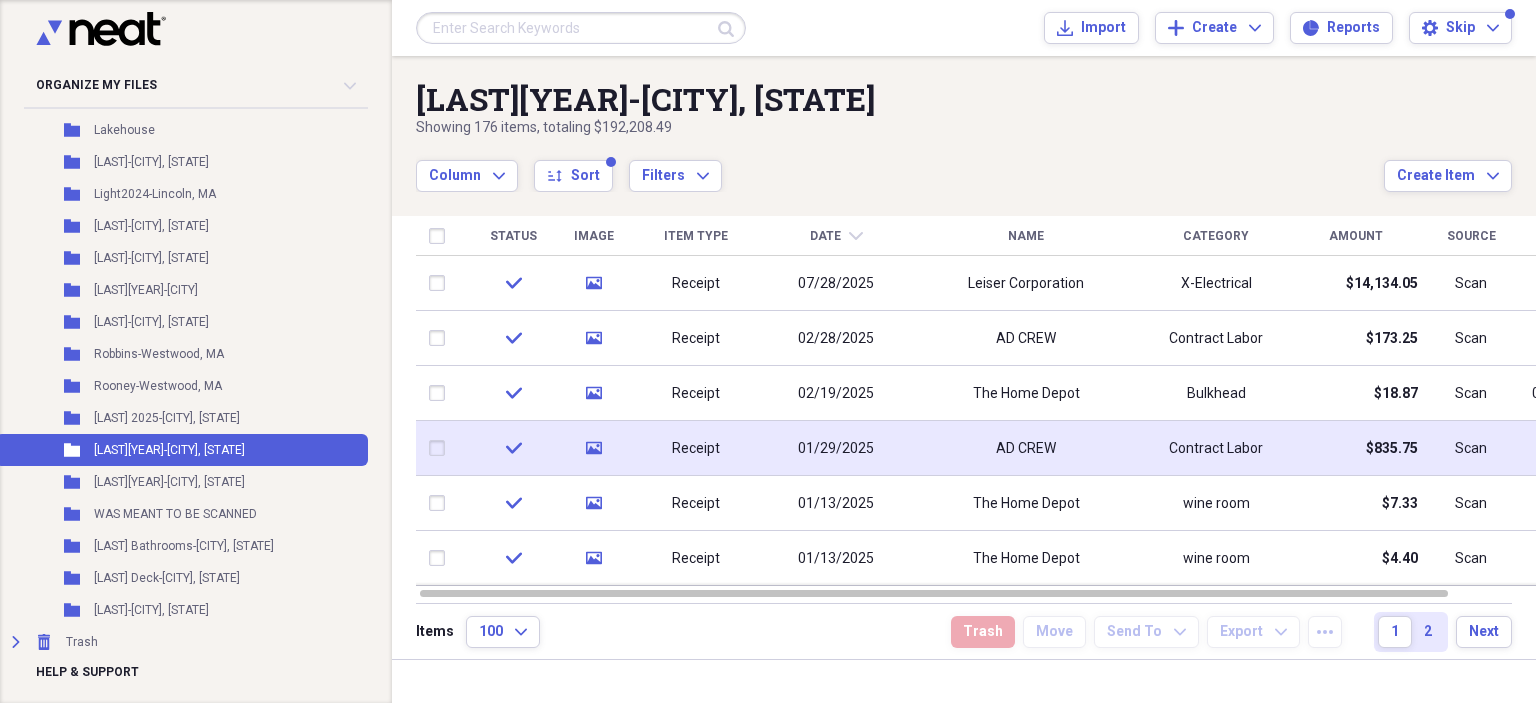 click on "AD  CREW" at bounding box center [1026, 448] 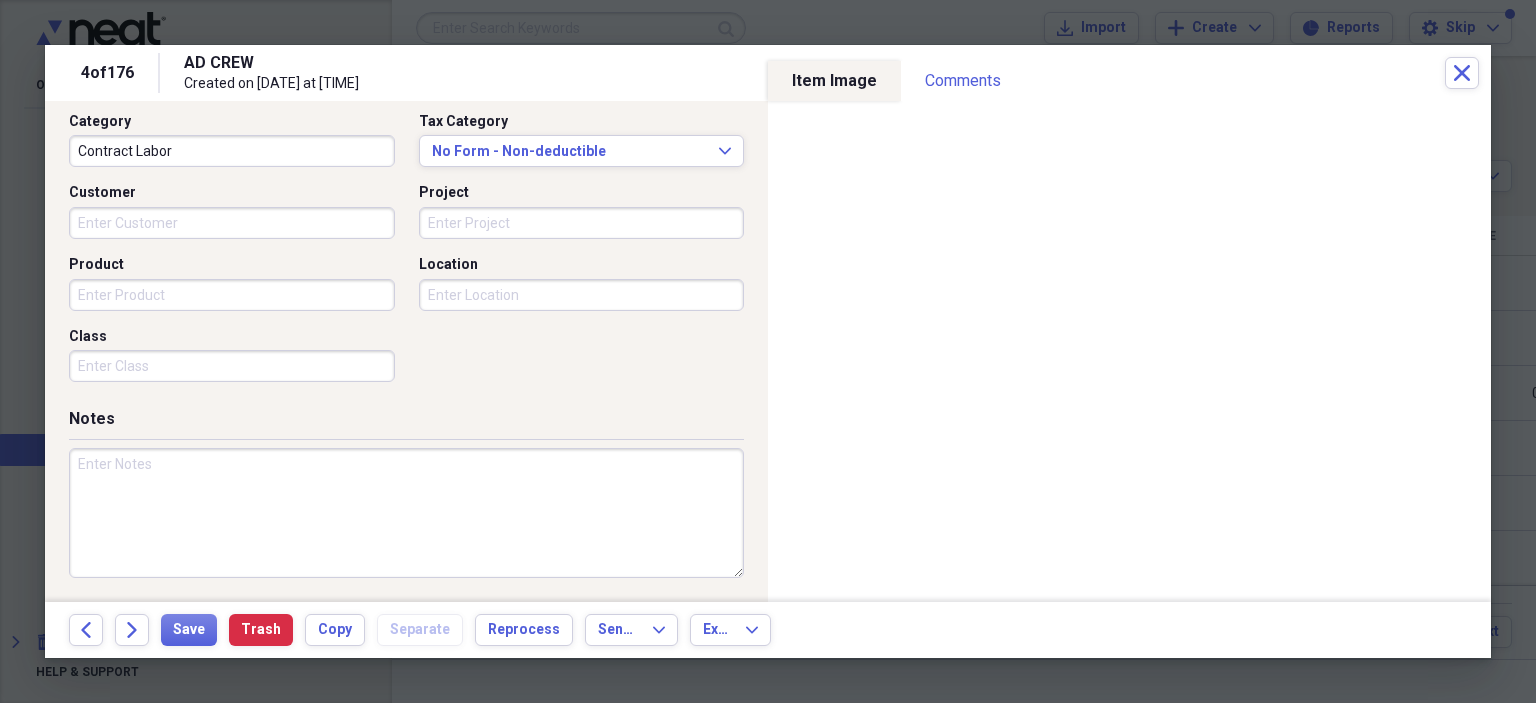 scroll, scrollTop: 225, scrollLeft: 0, axis: vertical 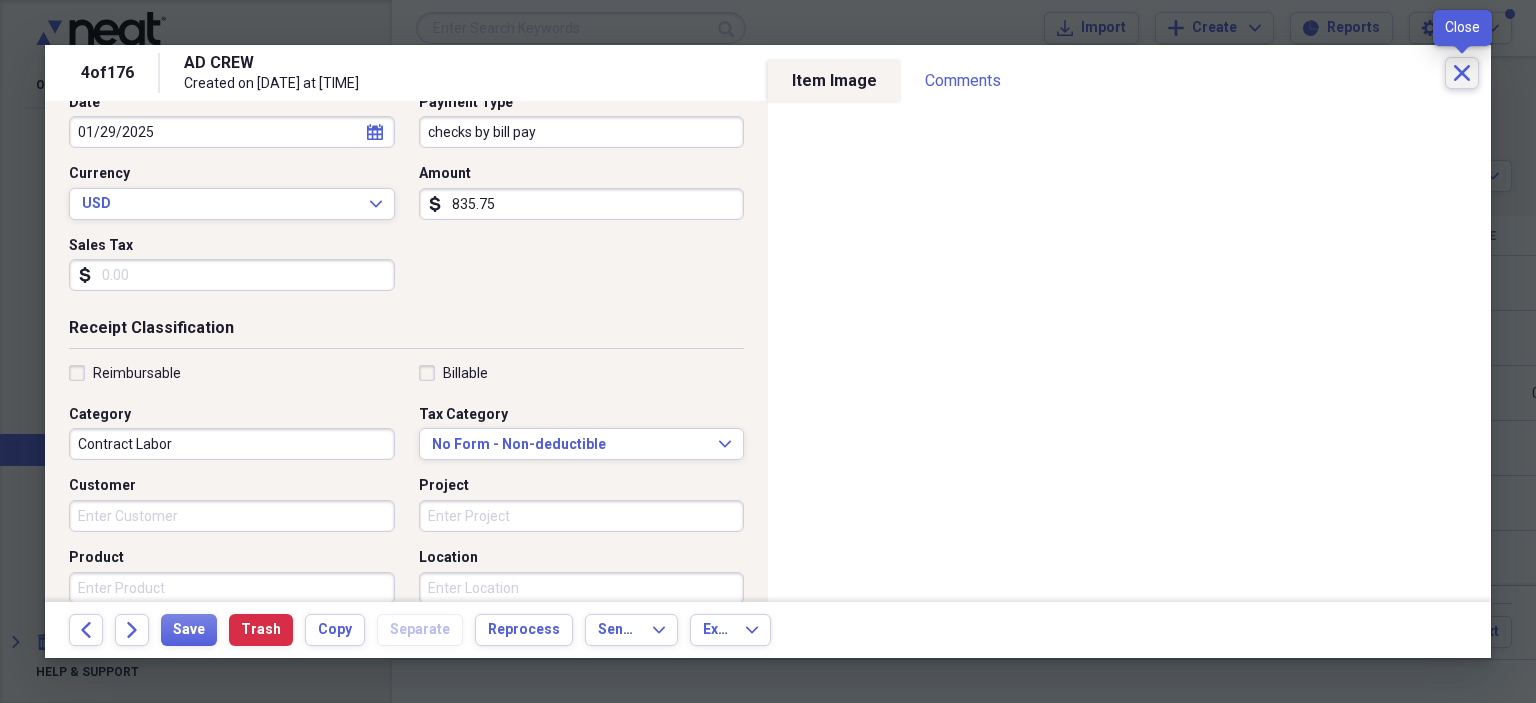 click 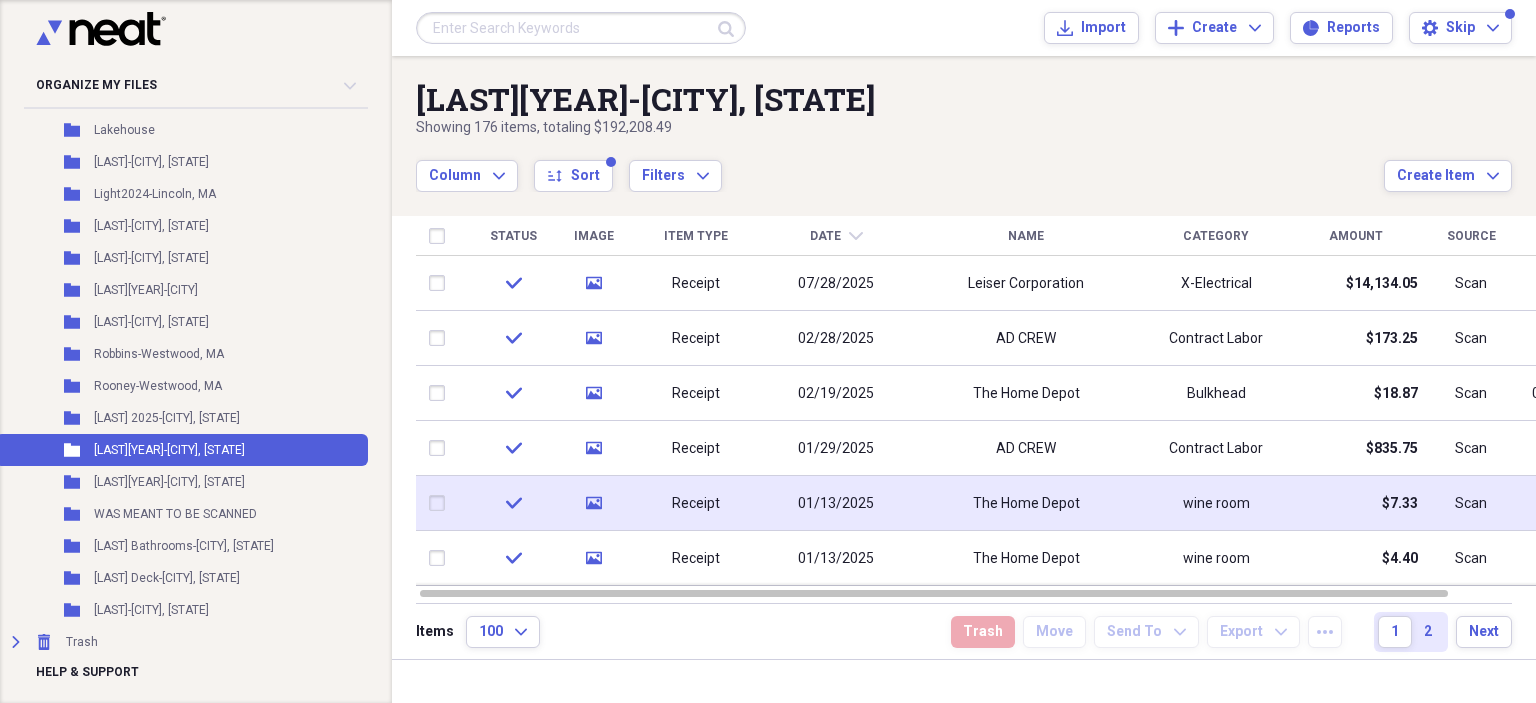 click on "The Home Depot" at bounding box center (1026, 503) 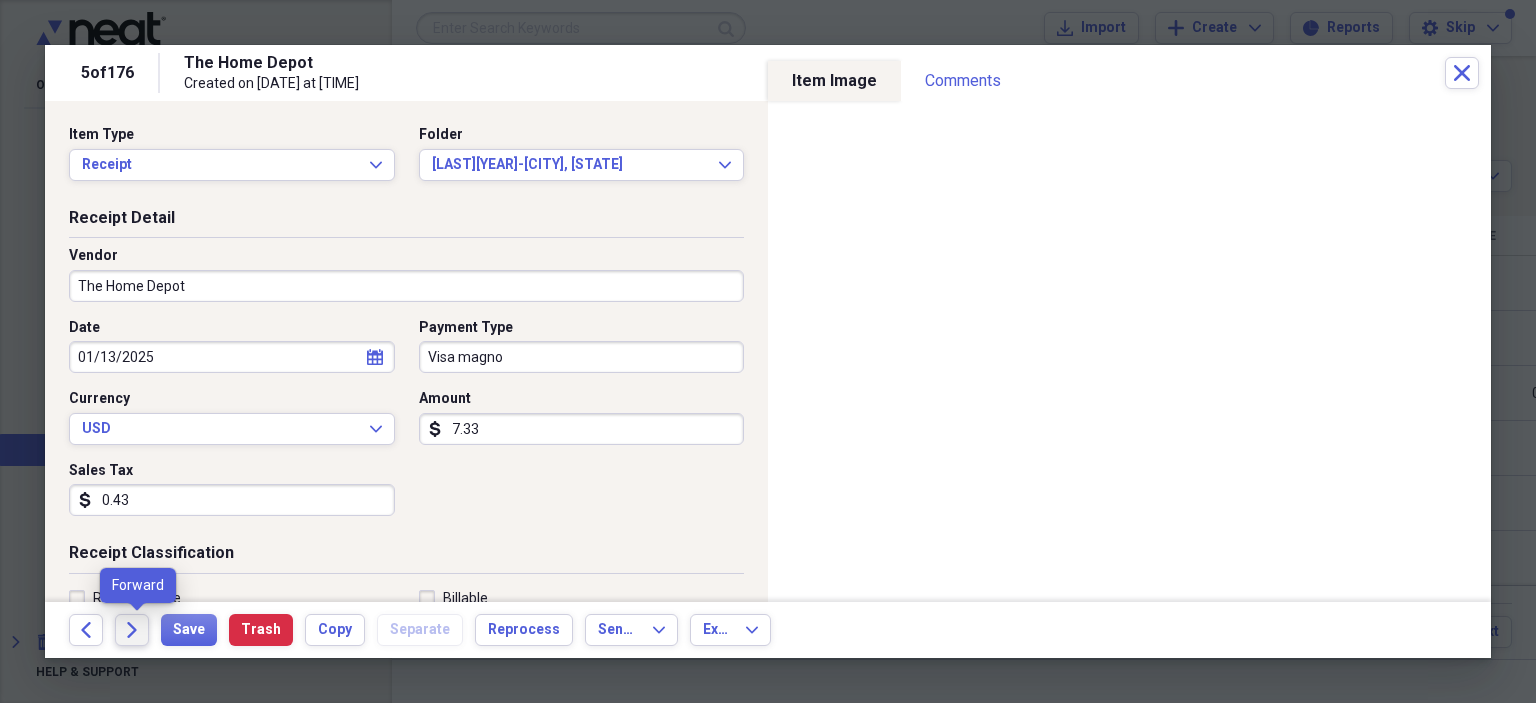 click 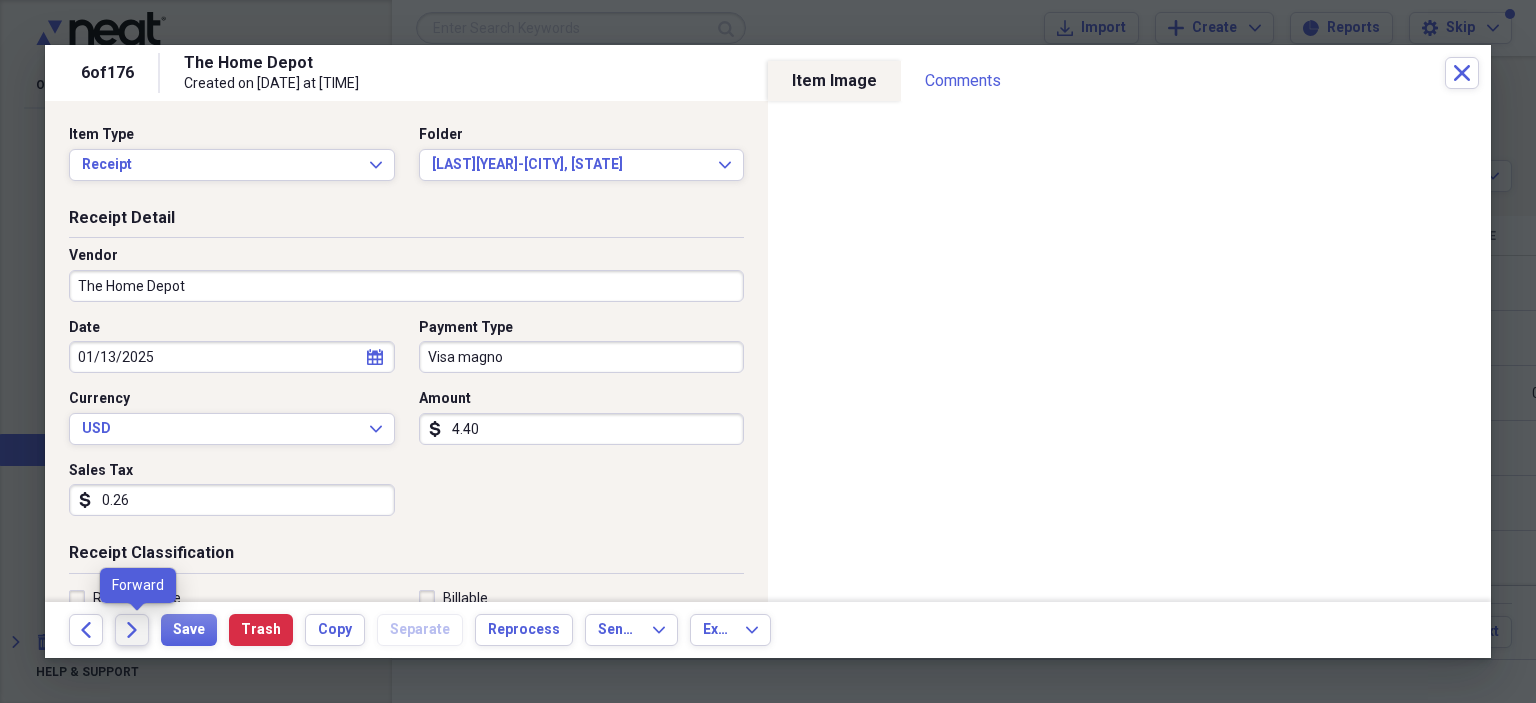 click on "Forward" 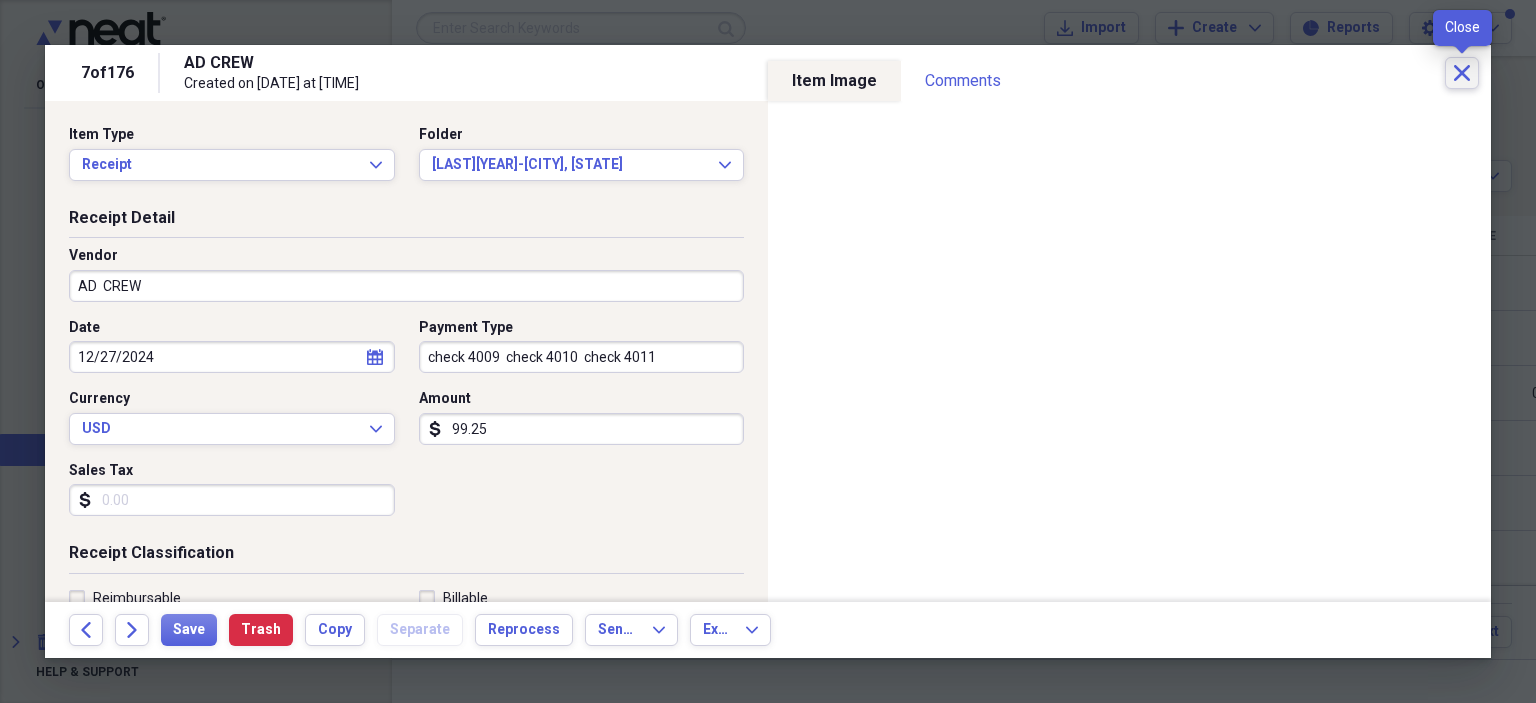 click 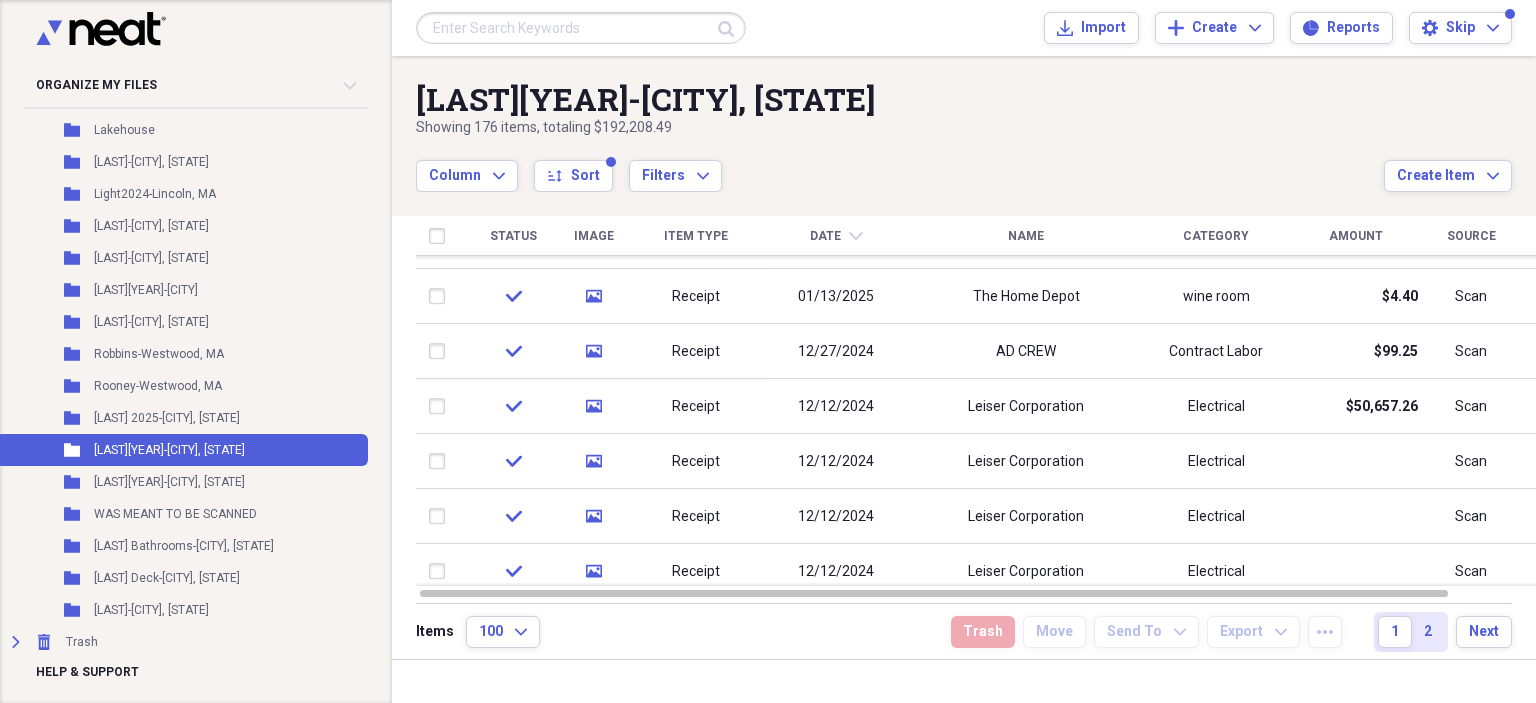 drag, startPoint x: 1530, startPoint y: 273, endPoint x: 1530, endPoint y: 285, distance: 12 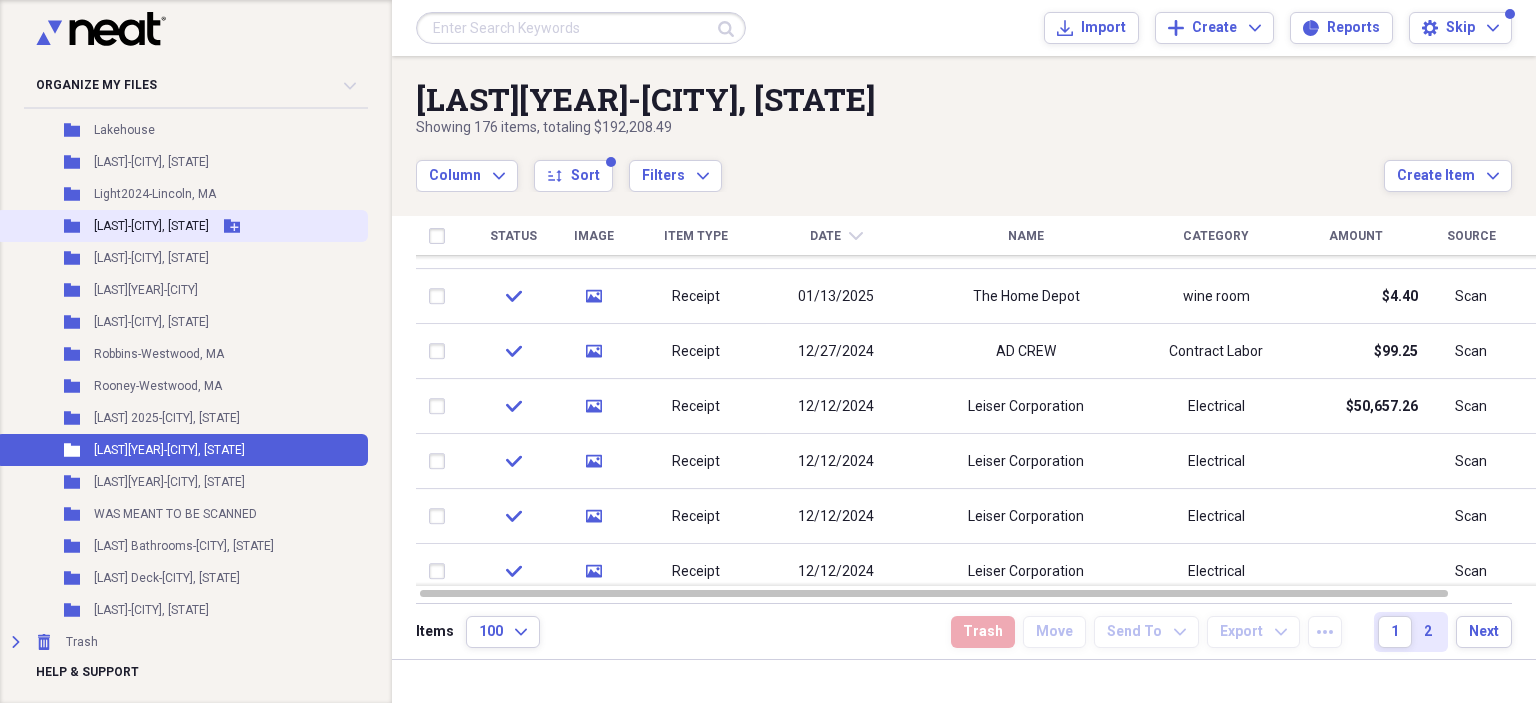 click on "[LAST]-[CITY], [STATE]" at bounding box center (151, 226) 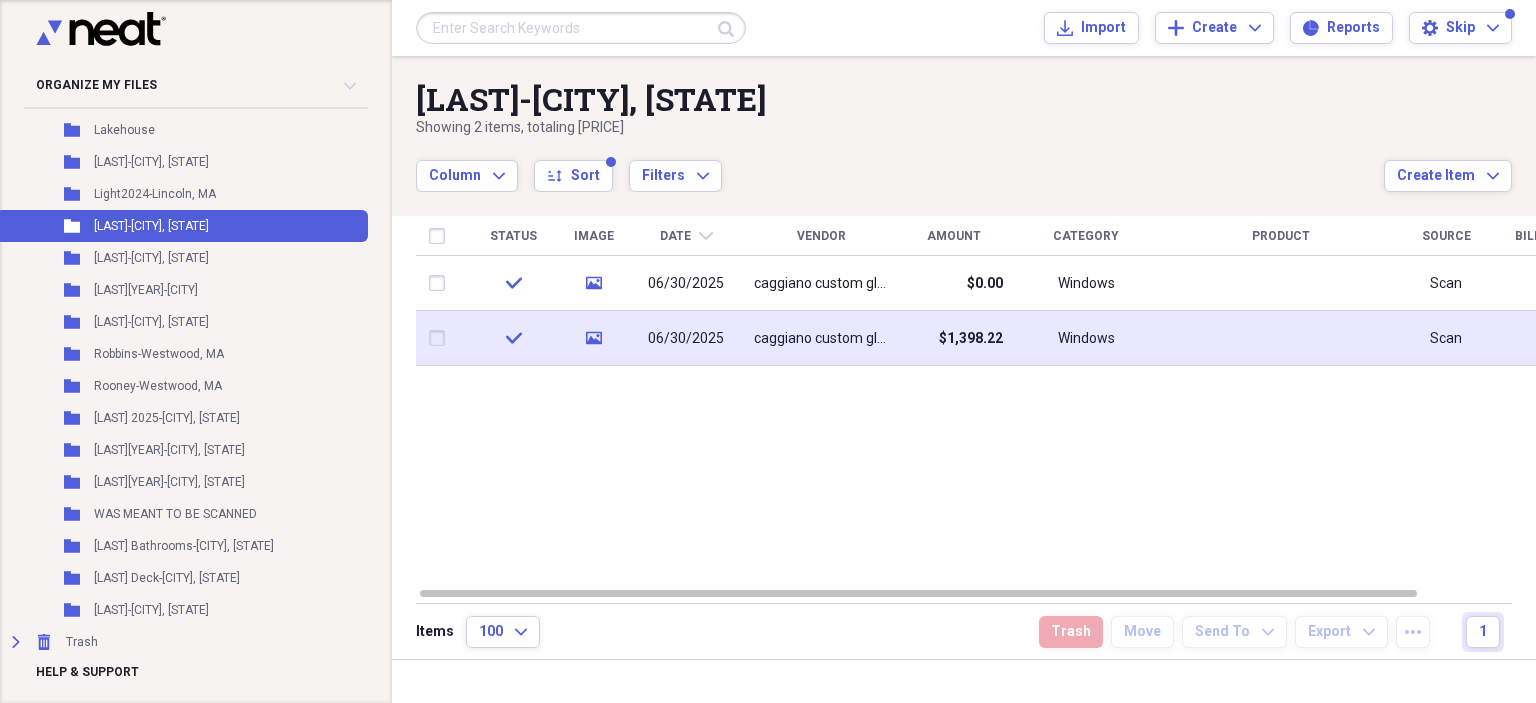 click on "caggiano custom glasswerks" at bounding box center (821, 339) 